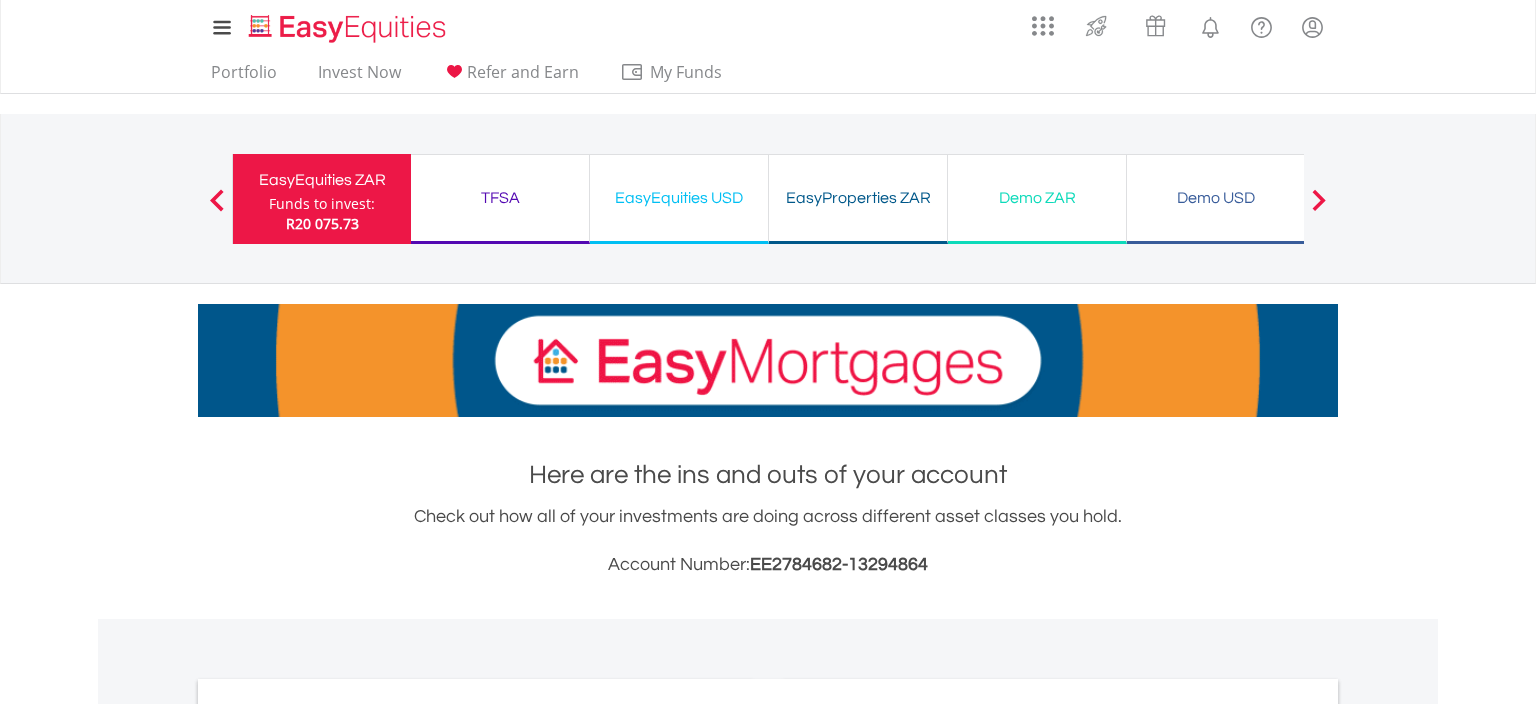 scroll, scrollTop: 0, scrollLeft: 0, axis: both 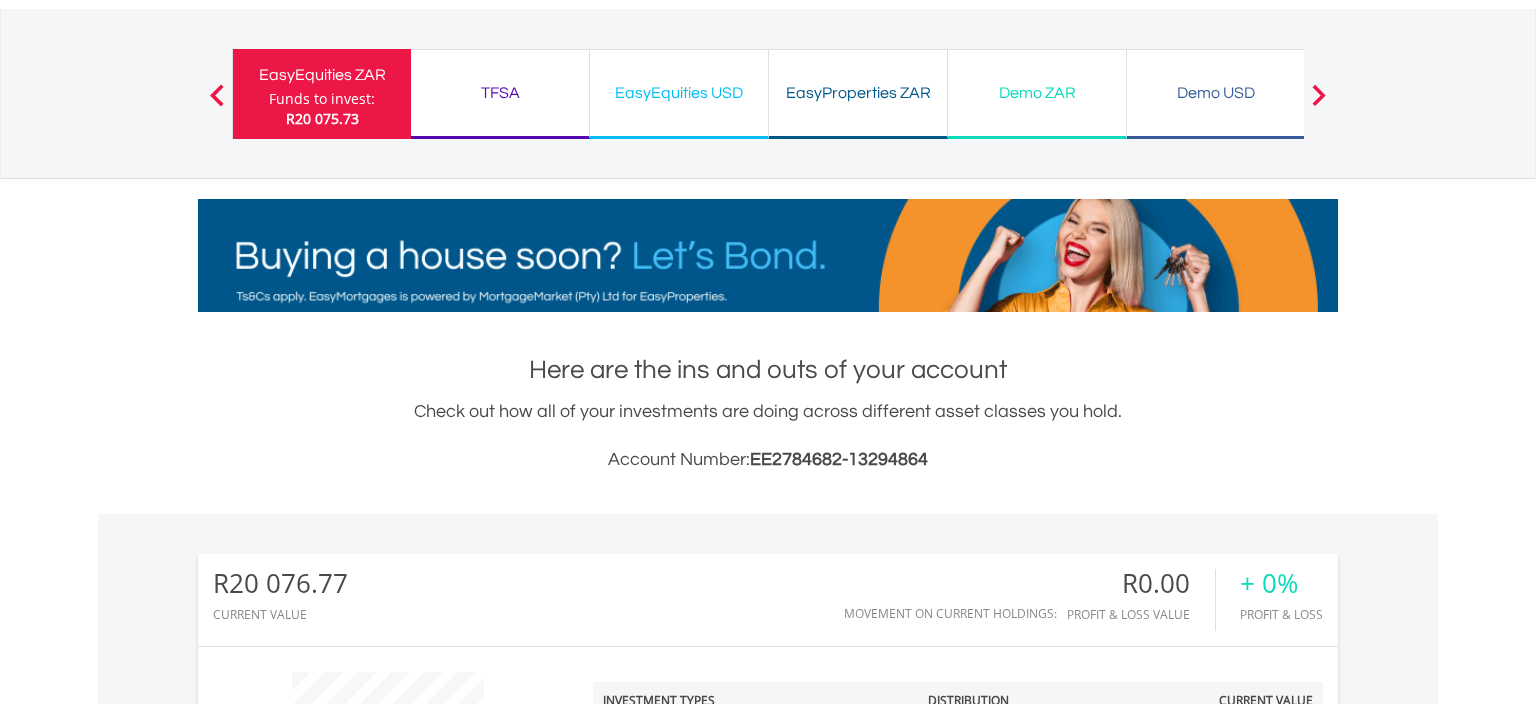 click on "EasyProperties ZAR" at bounding box center (858, 93) 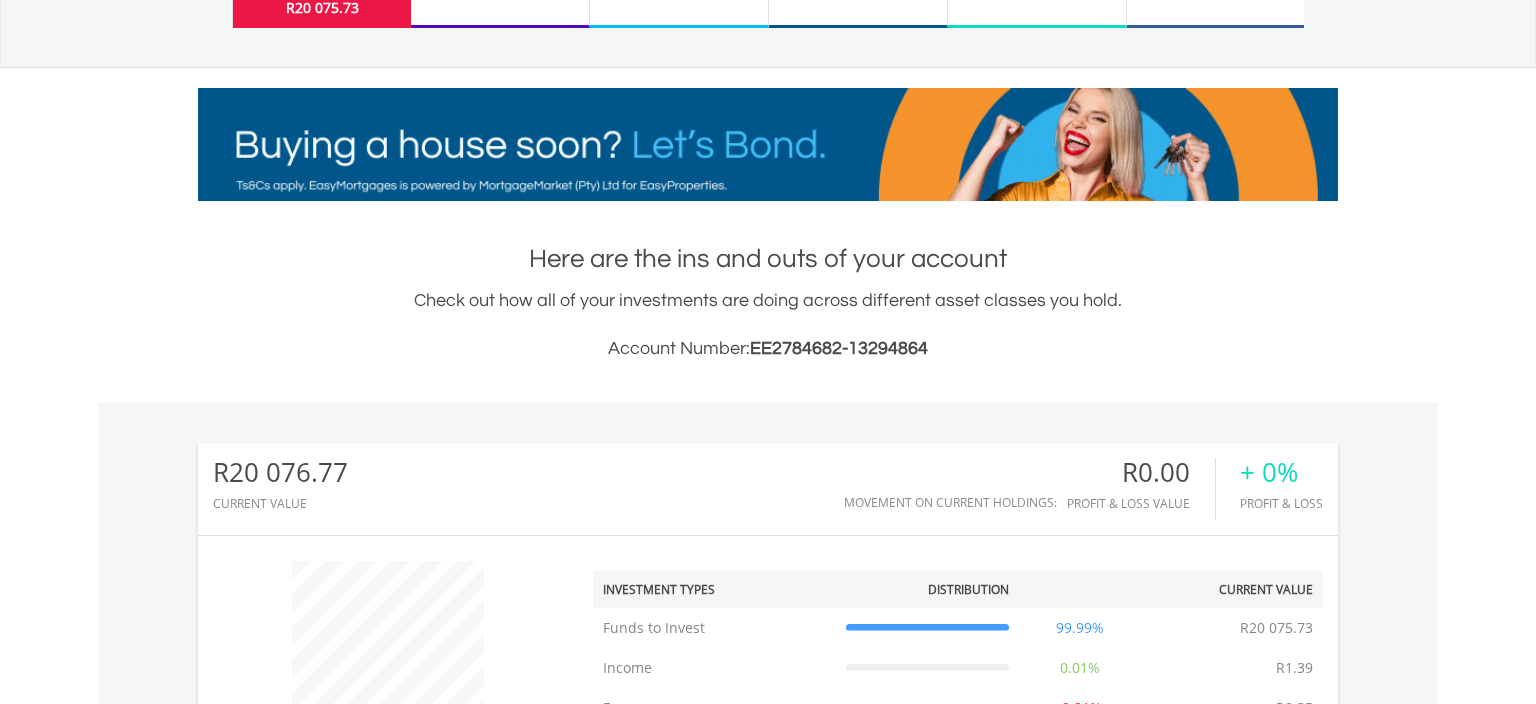 scroll, scrollTop: 180, scrollLeft: 0, axis: vertical 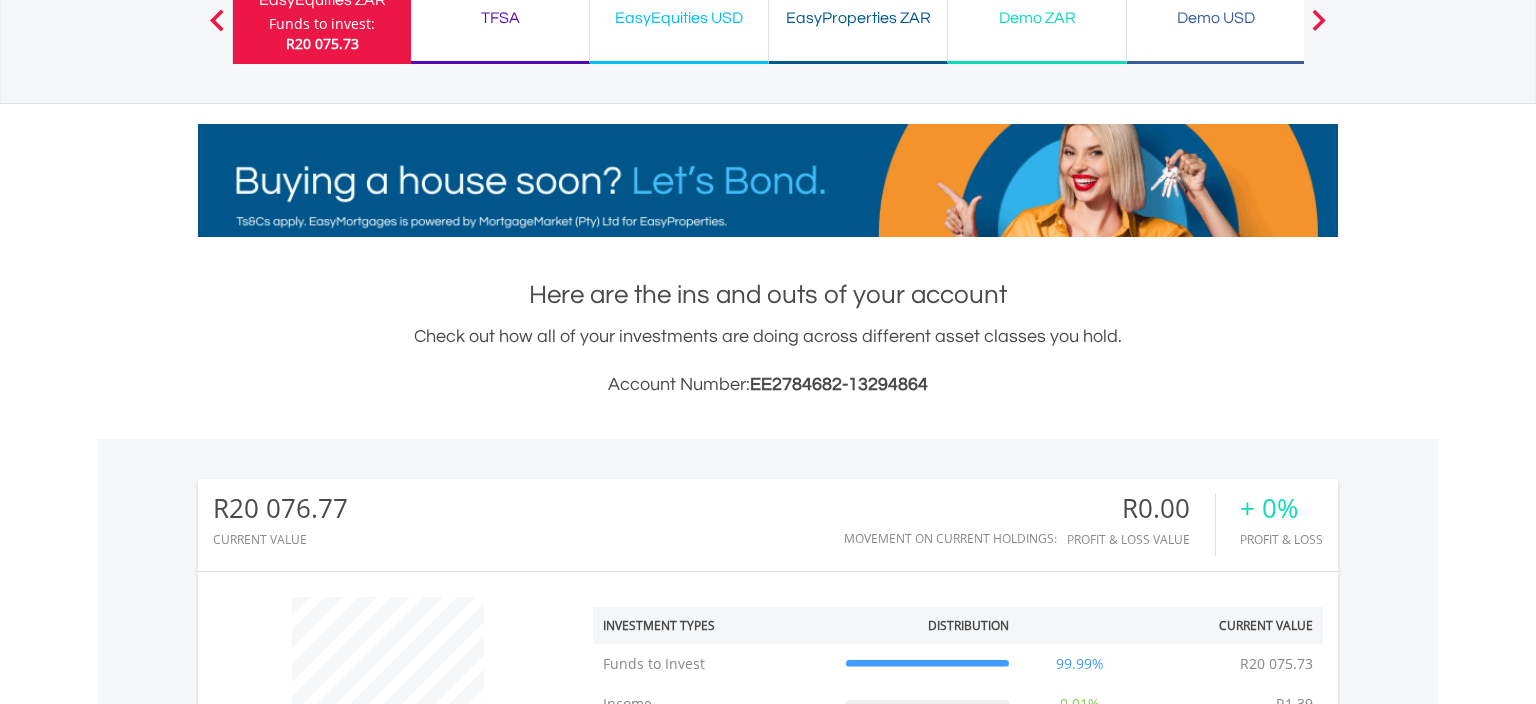 click on "TFSA" at bounding box center (500, 18) 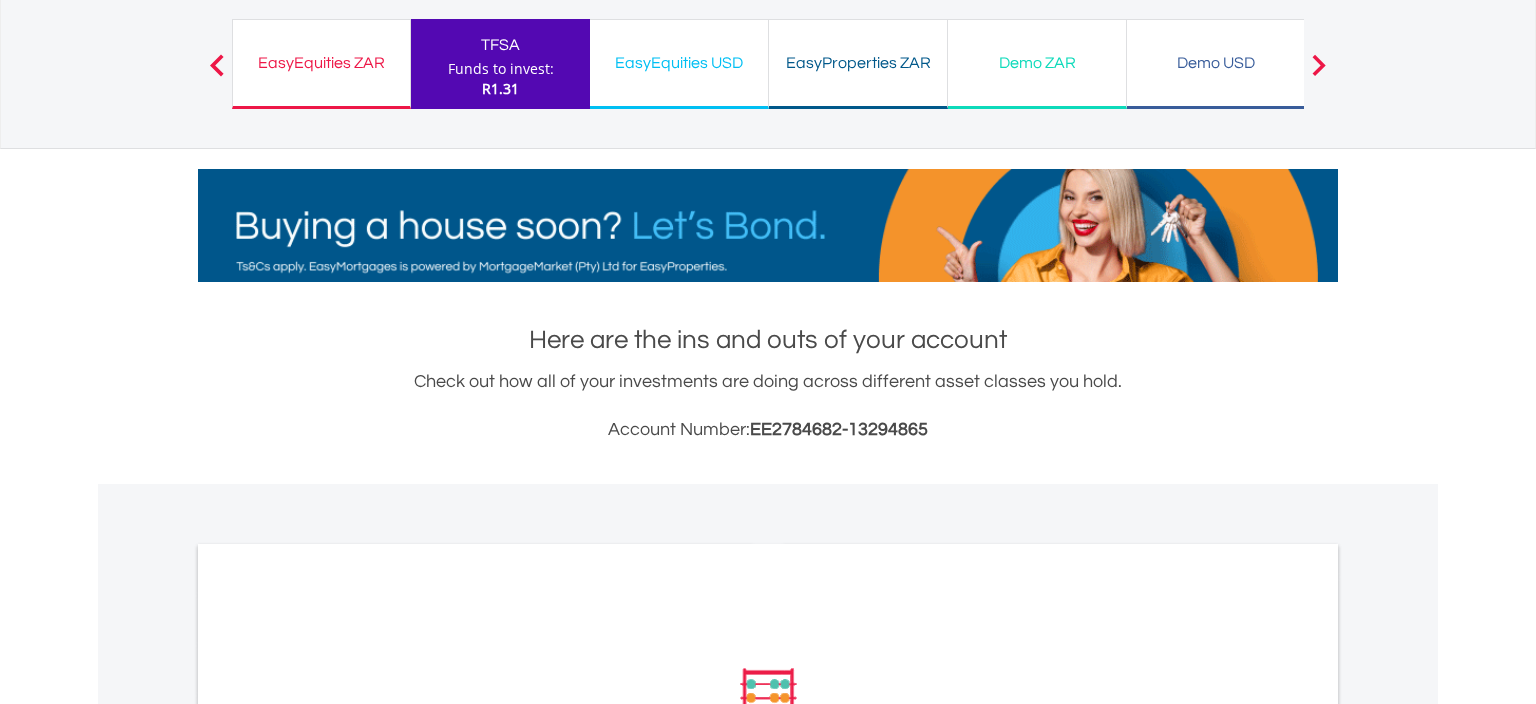 scroll, scrollTop: 211, scrollLeft: 0, axis: vertical 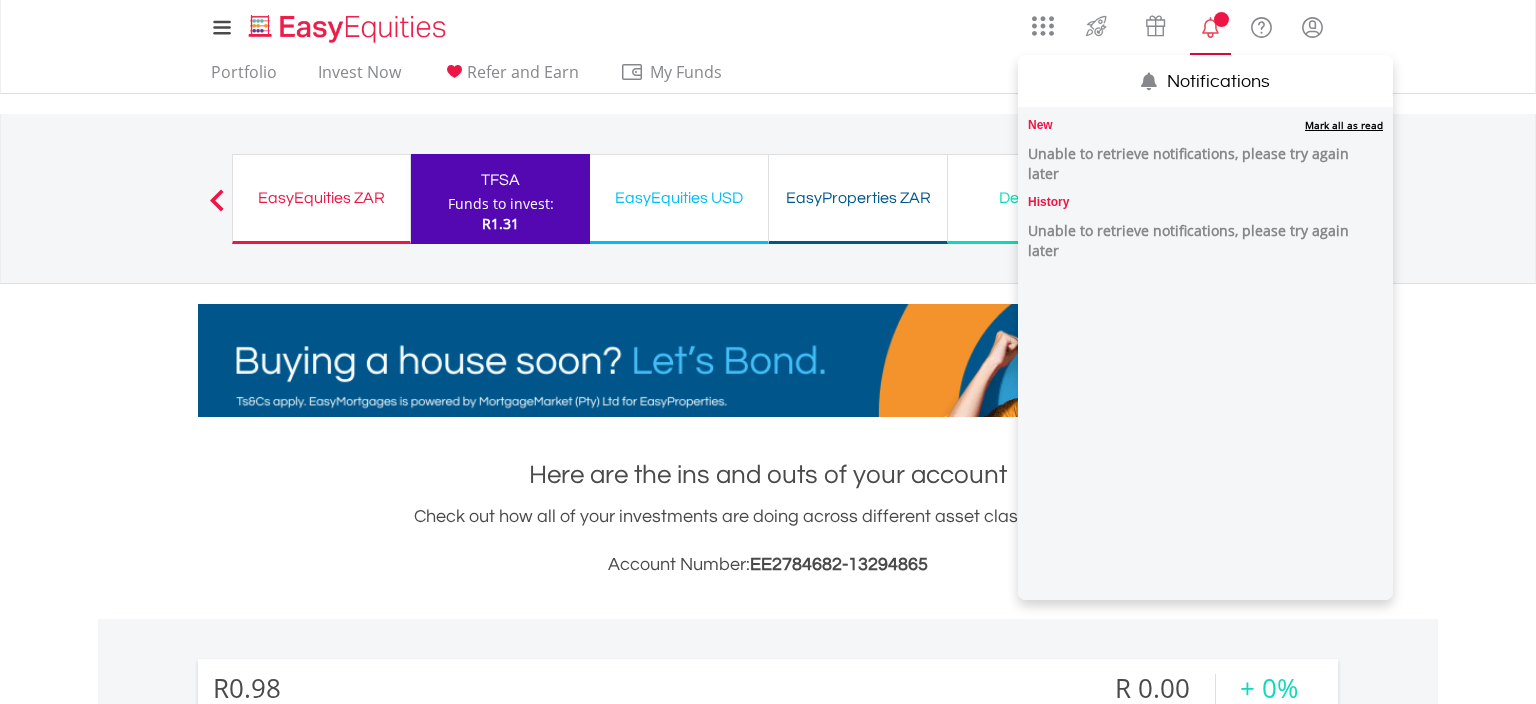click on "Unable to retrieve notifications, please try again later" at bounding box center (1205, 164) 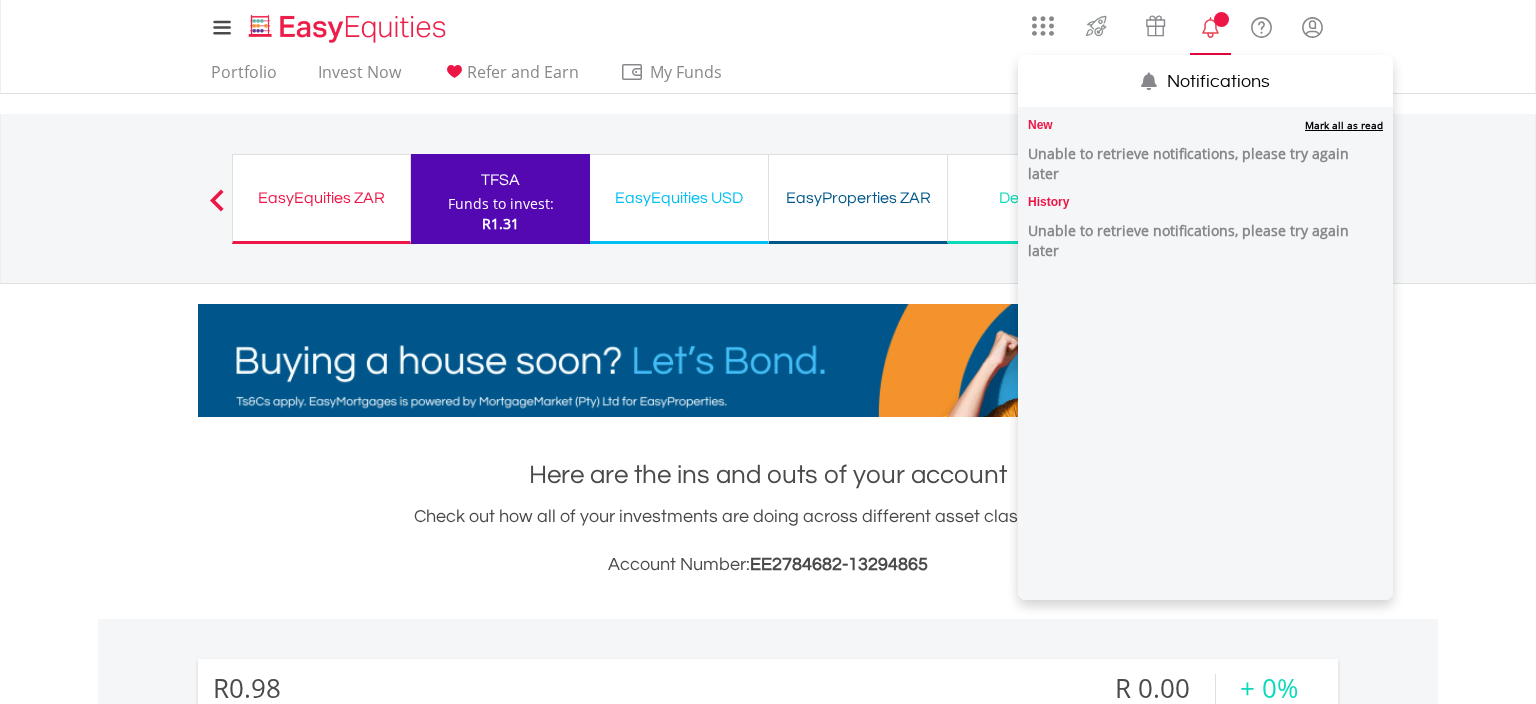 click on "Notifications" at bounding box center (1218, 76) 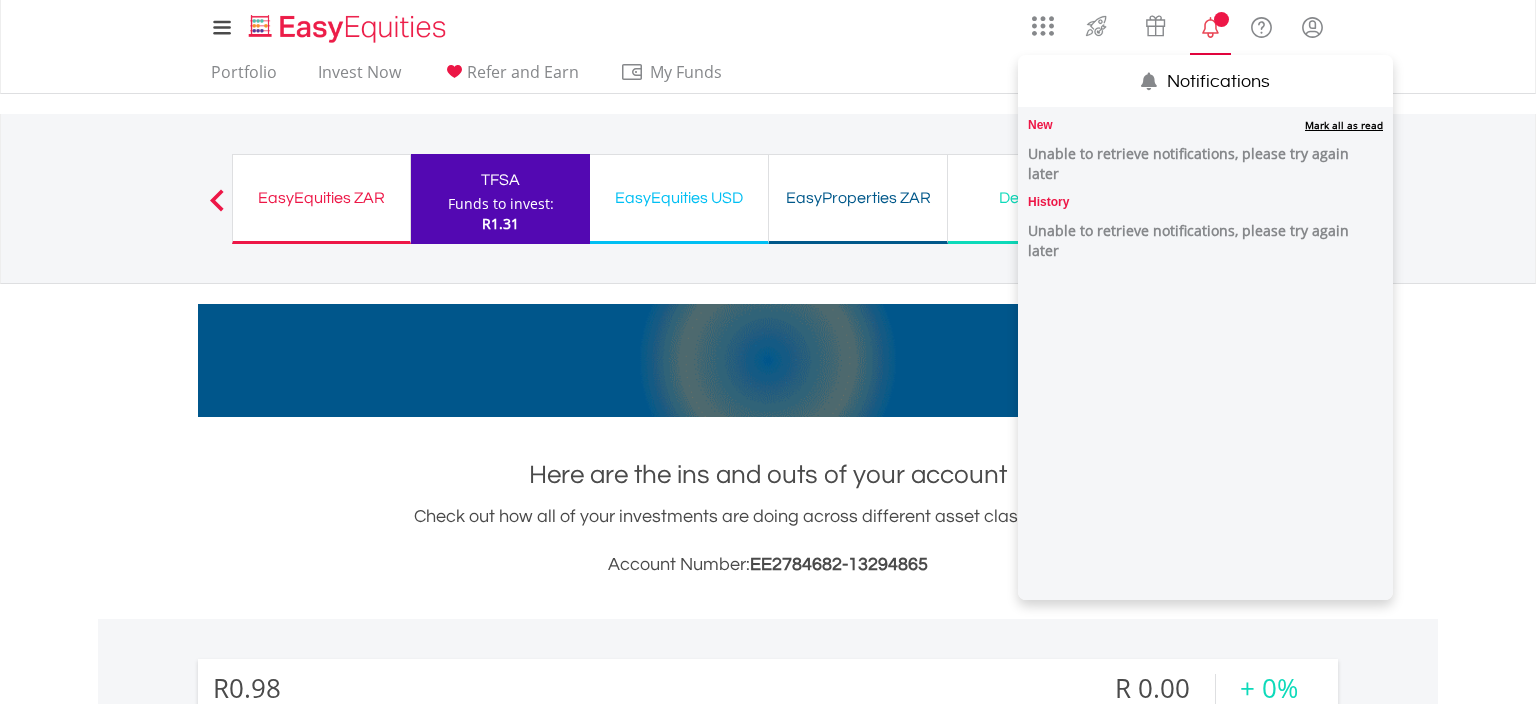 click on "Unable to retrieve notifications, please try again later" at bounding box center (1205, 241) 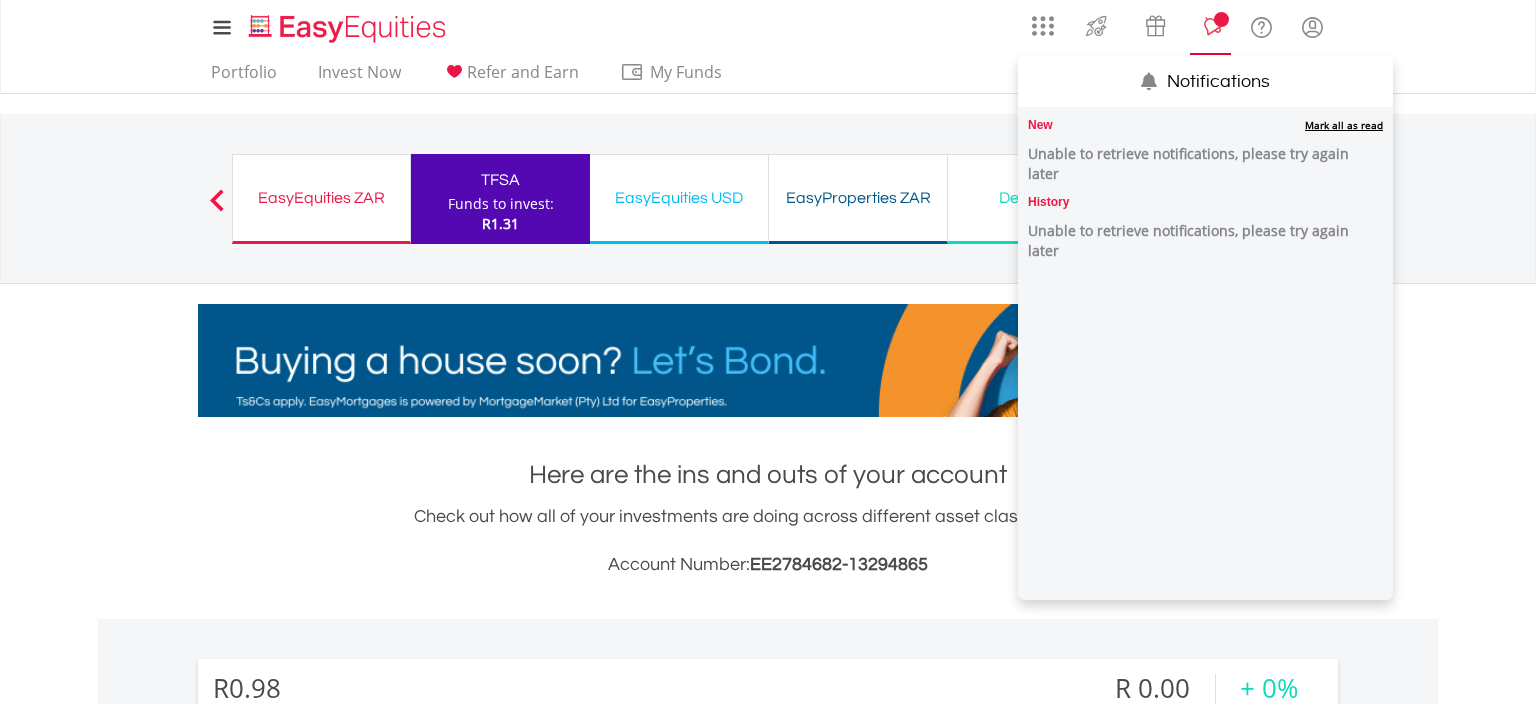 click at bounding box center (1221, 19) 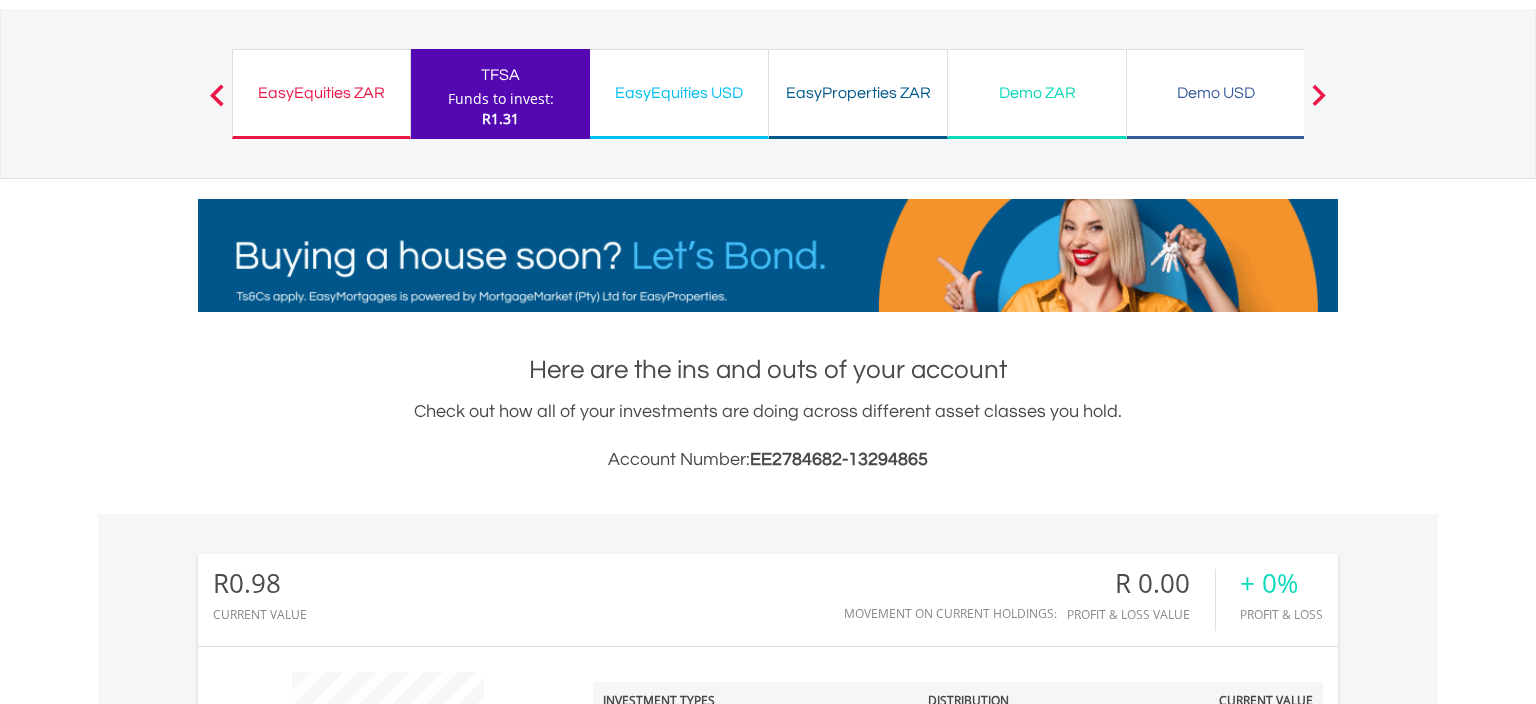scroll, scrollTop: 0, scrollLeft: 0, axis: both 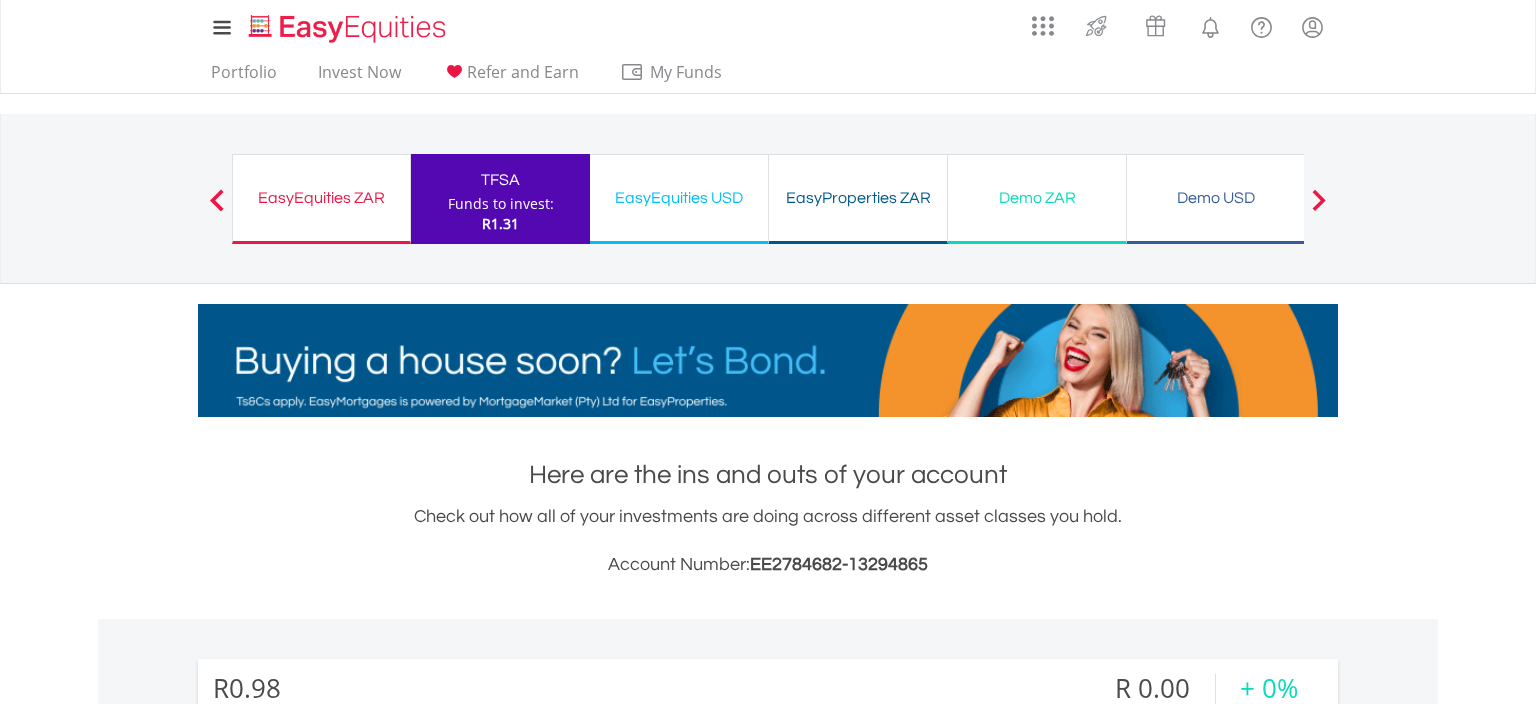 click on "EasyEquities ZAR" at bounding box center [321, 198] 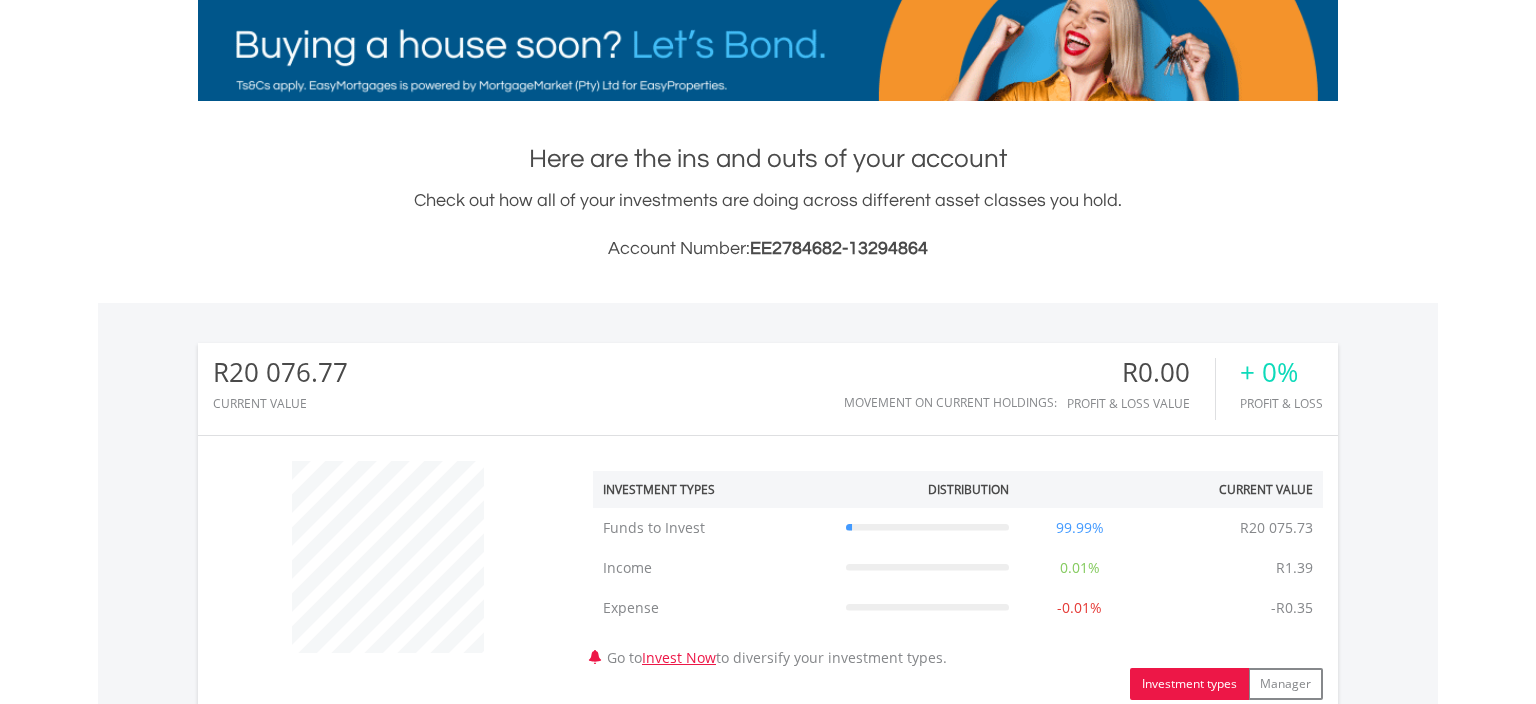 scroll, scrollTop: 416, scrollLeft: 0, axis: vertical 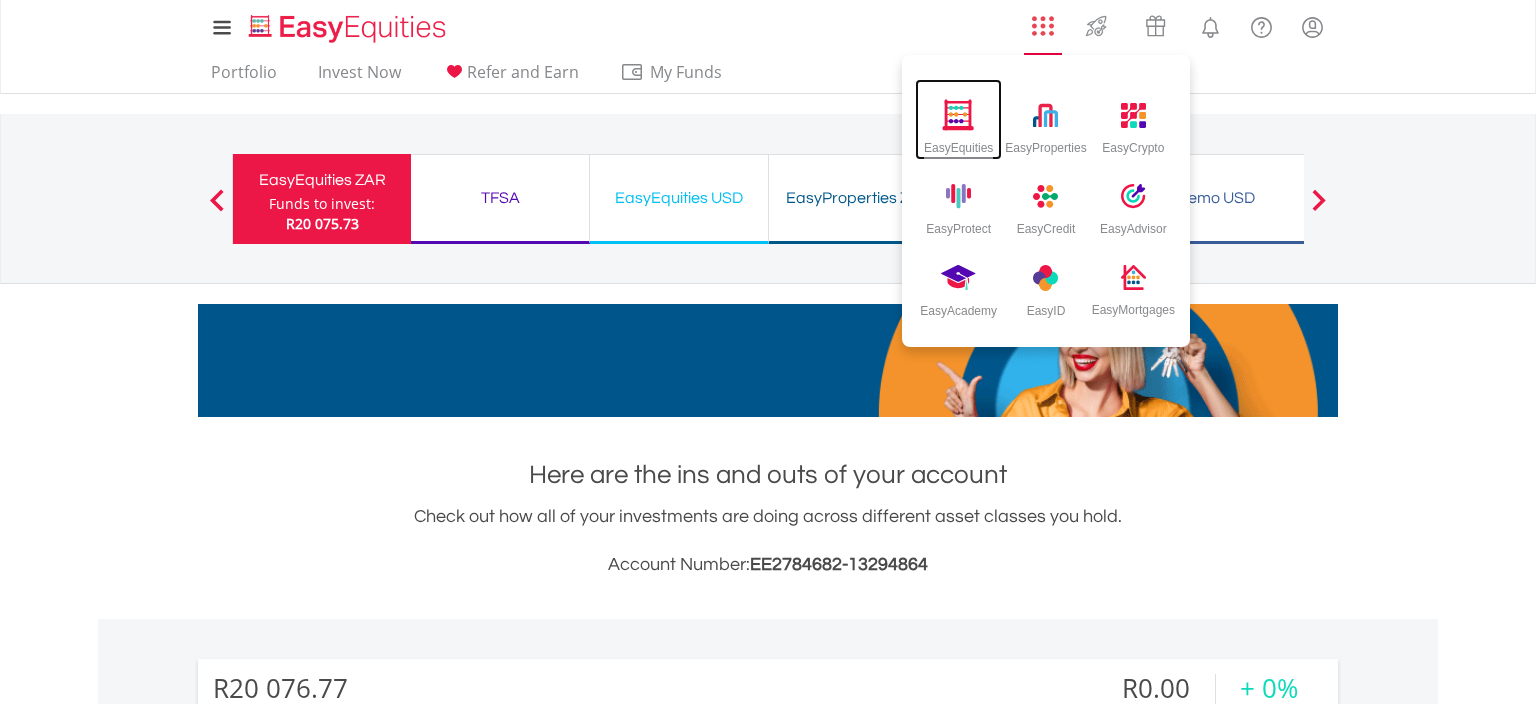 click at bounding box center (958, 114) 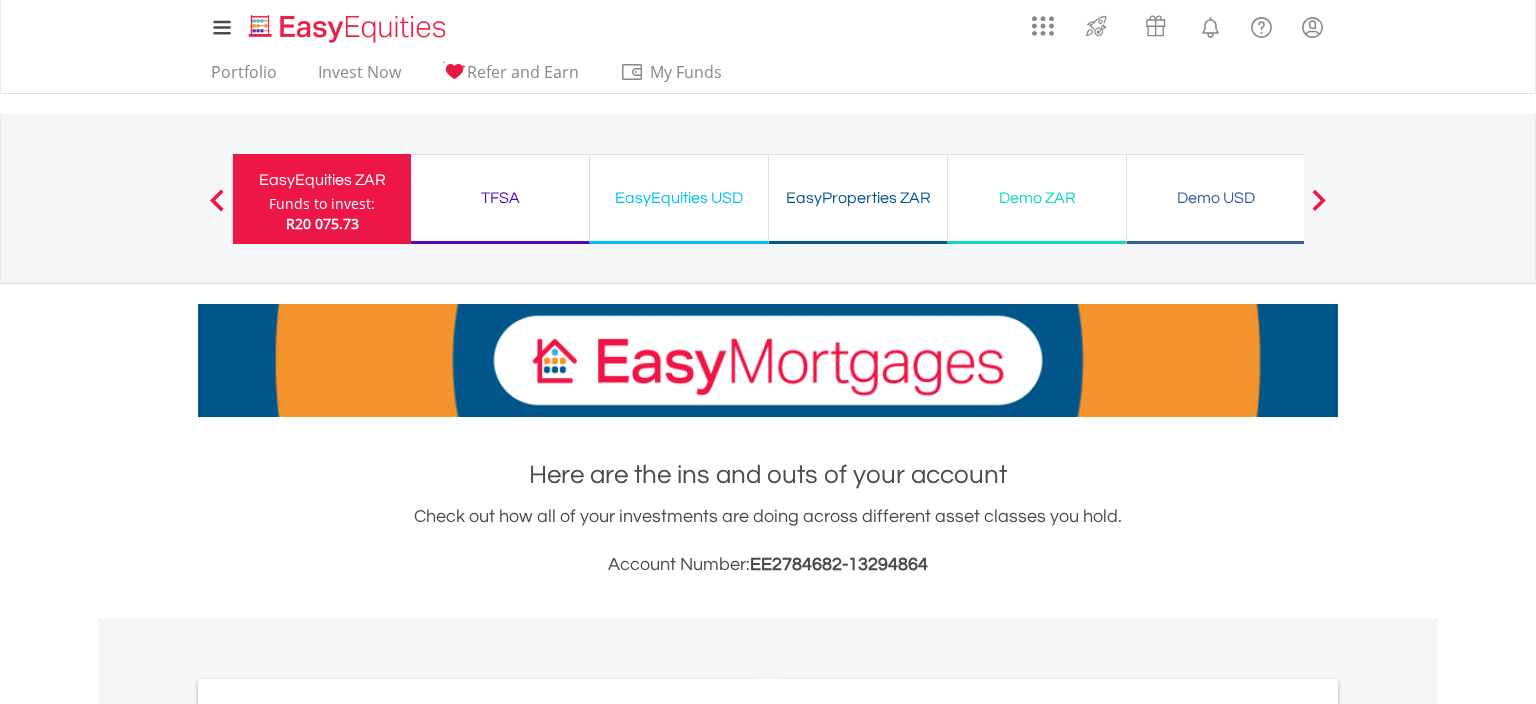 scroll, scrollTop: 0, scrollLeft: 0, axis: both 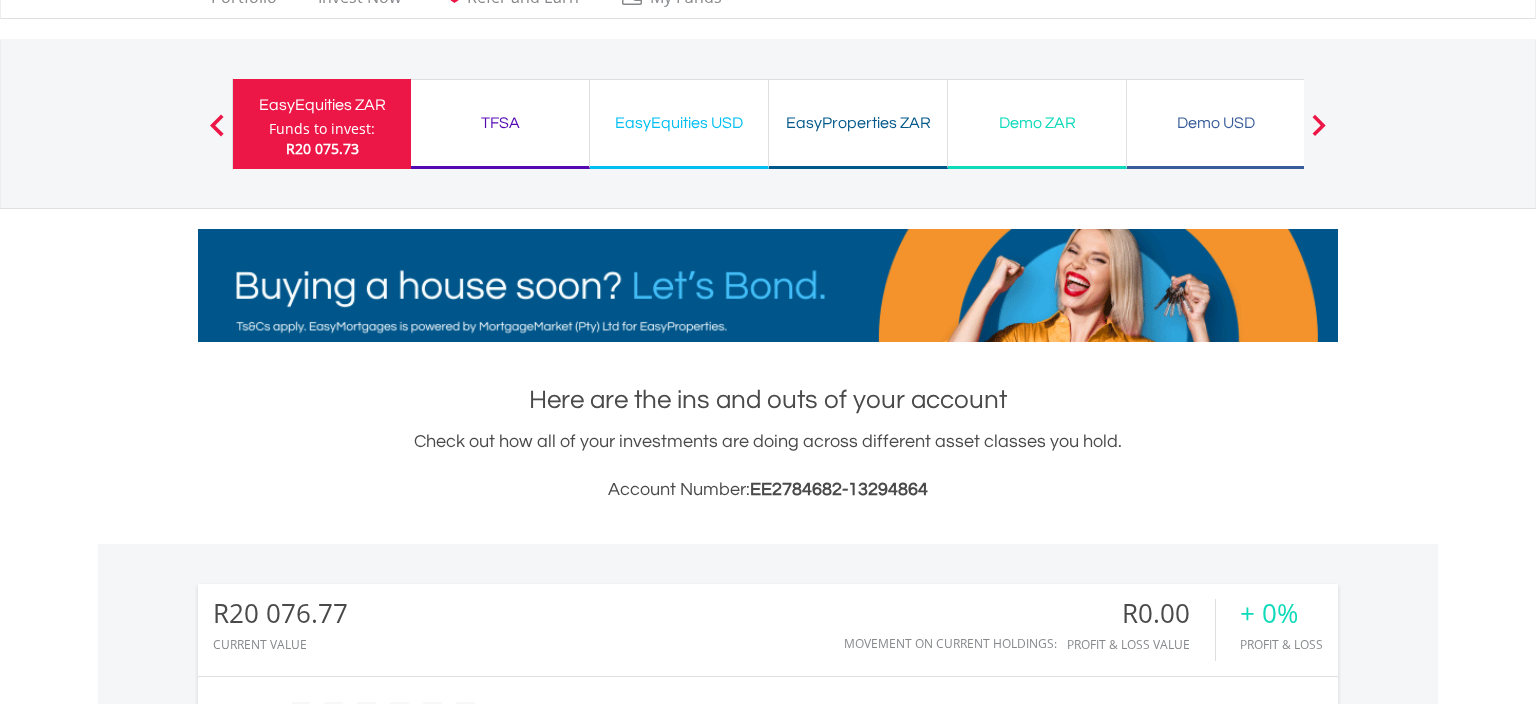 click on "TFSA" at bounding box center (500, 123) 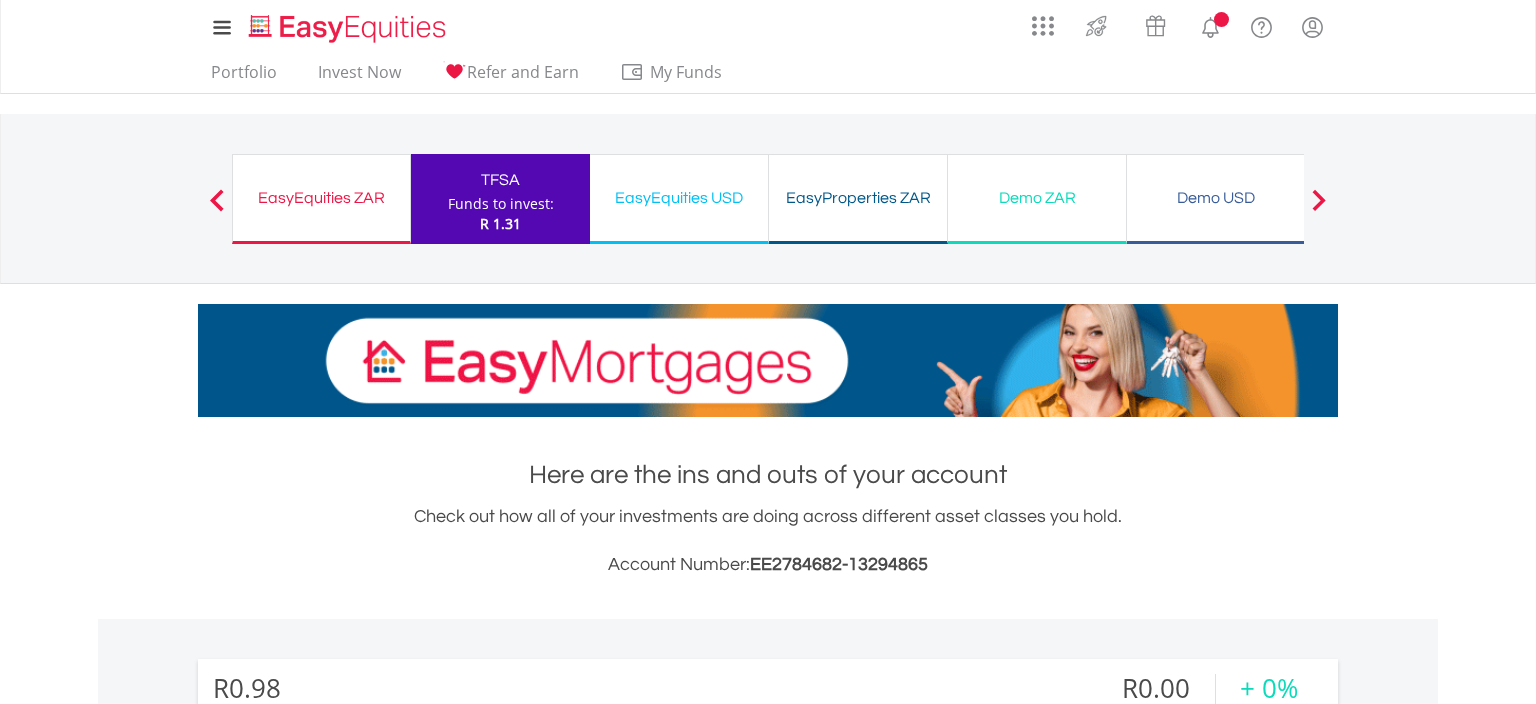 scroll, scrollTop: 0, scrollLeft: 0, axis: both 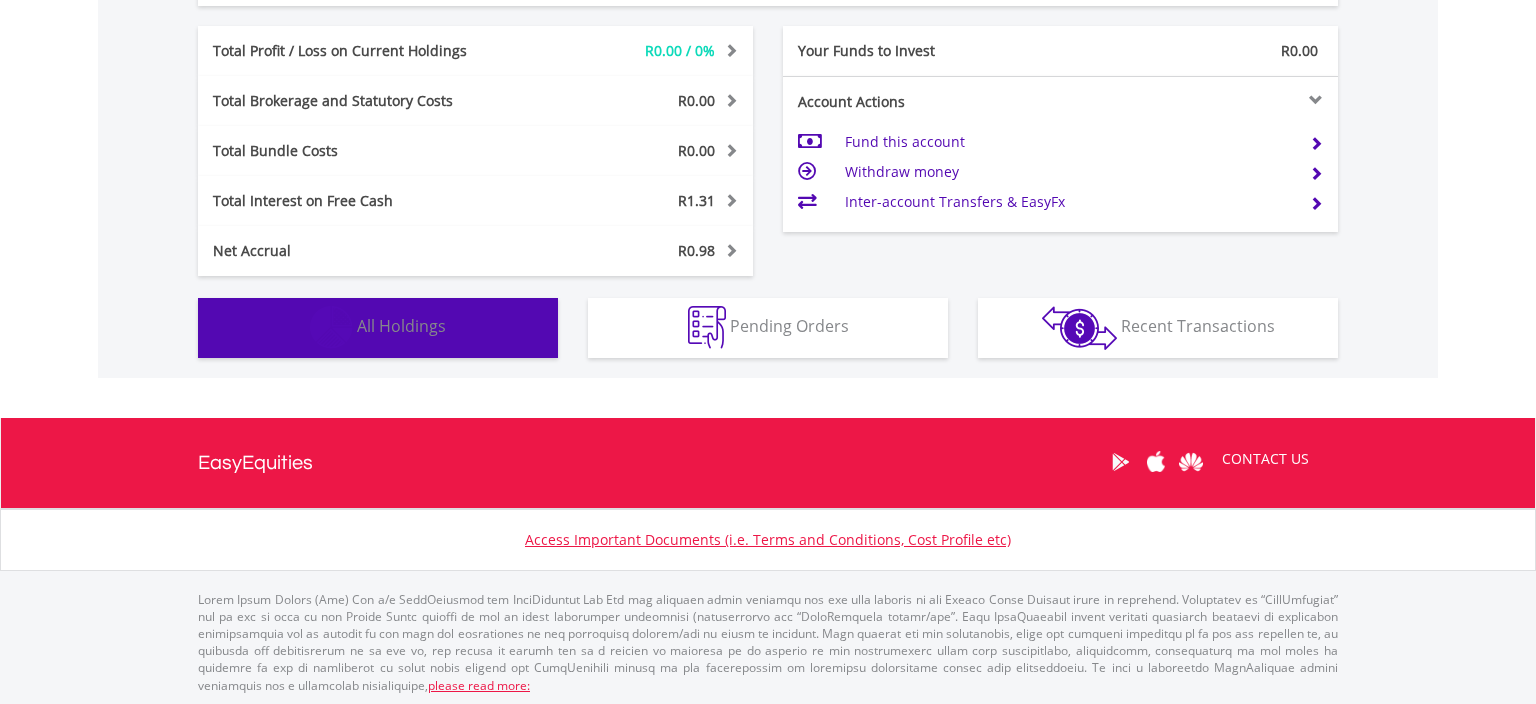 click on "All Holdings" at bounding box center [401, 326] 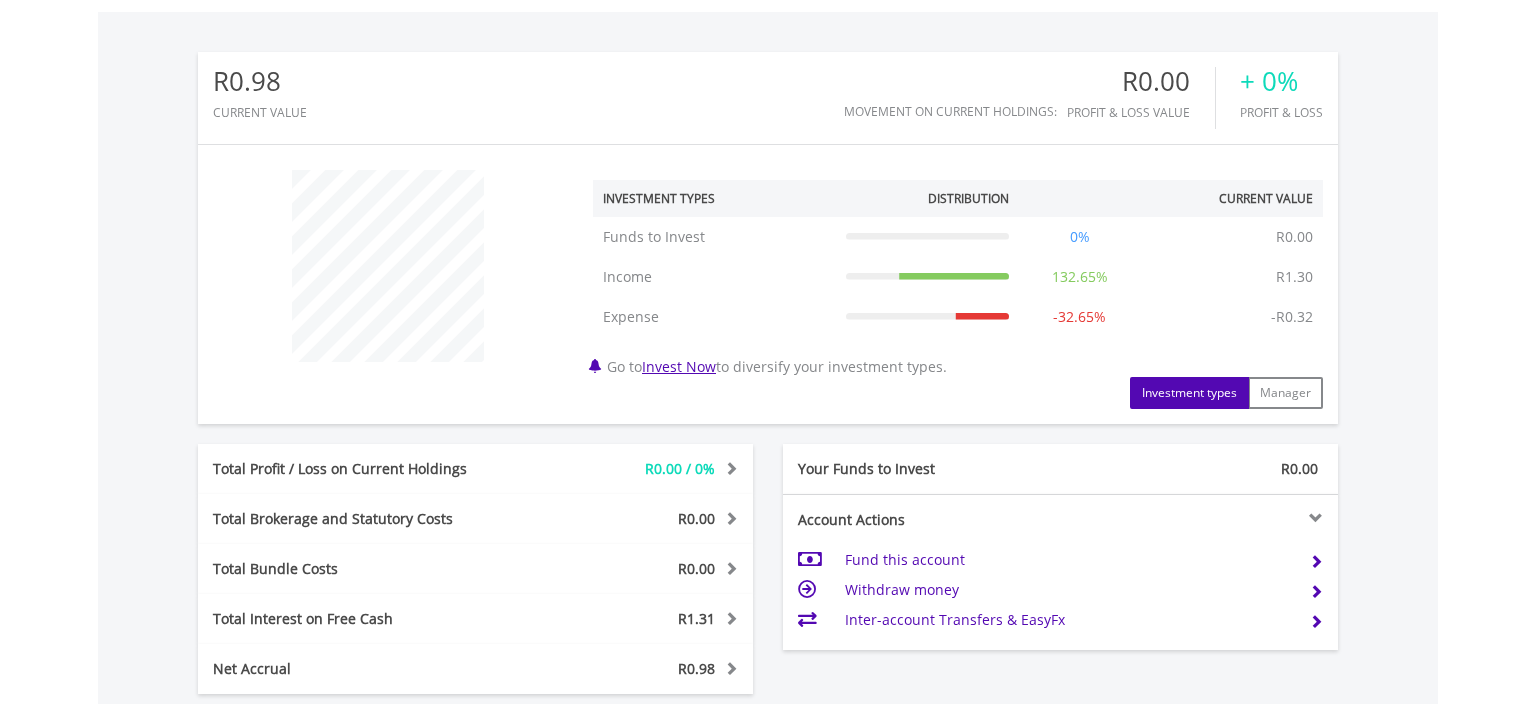 scroll, scrollTop: 0, scrollLeft: 0, axis: both 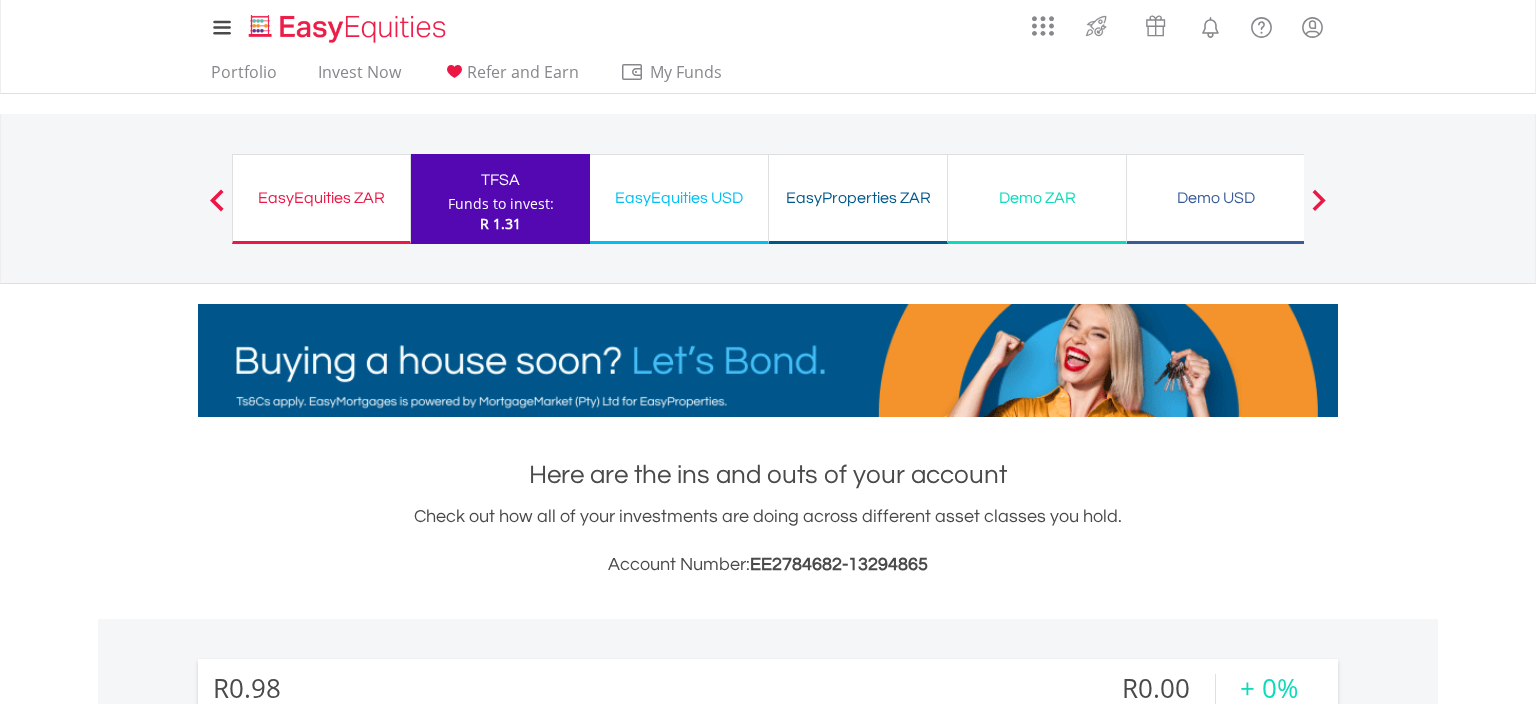 click on "EasyEquities ZAR" at bounding box center [321, 198] 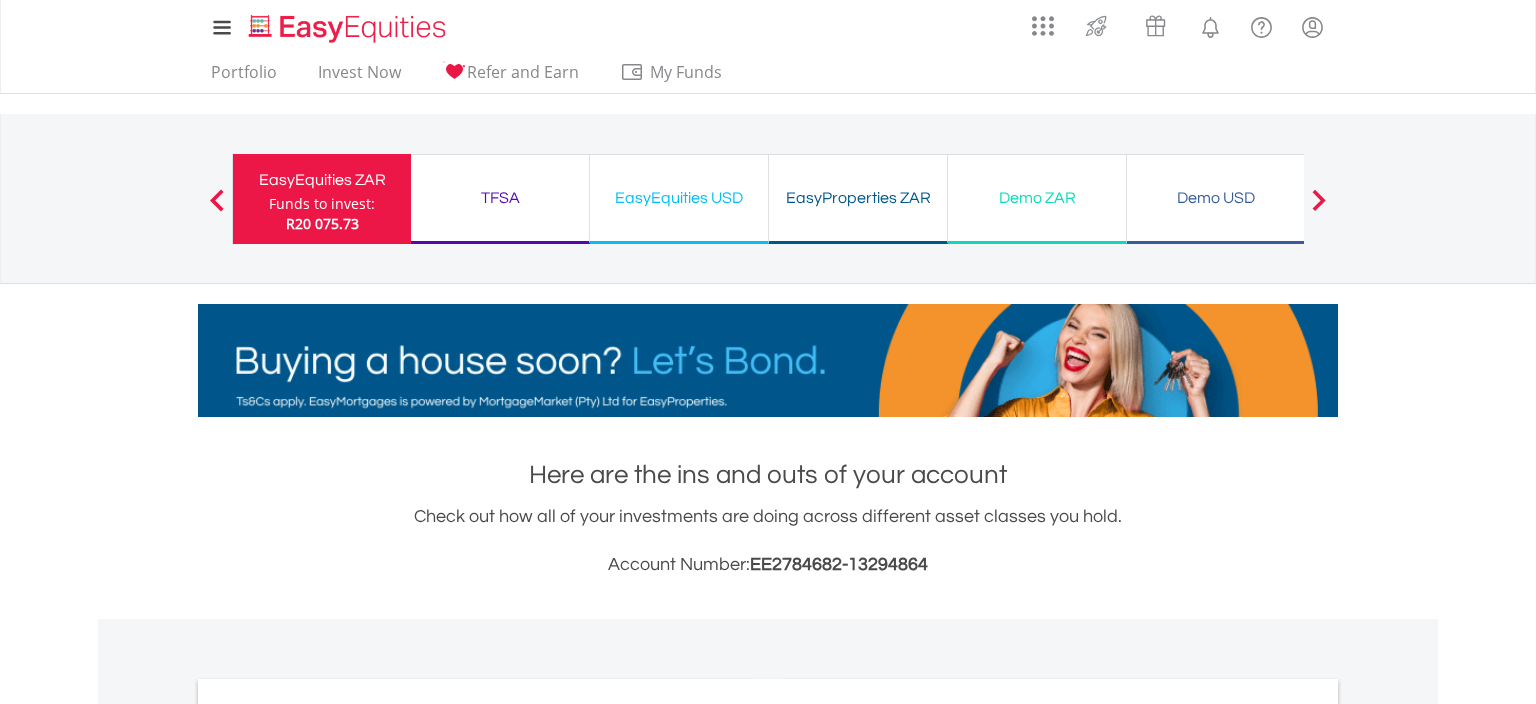 scroll, scrollTop: 0, scrollLeft: 0, axis: both 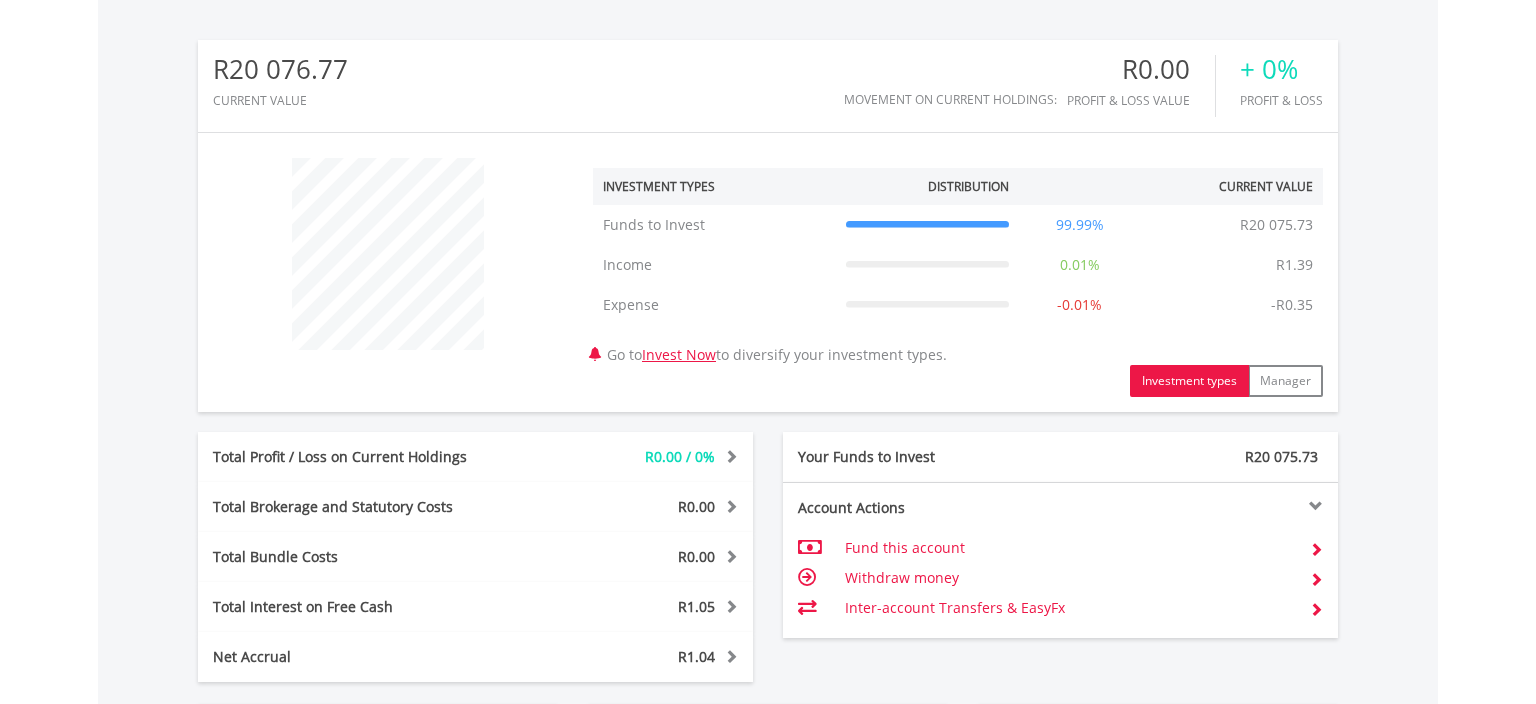 click on "Investment types" at bounding box center [1189, 381] 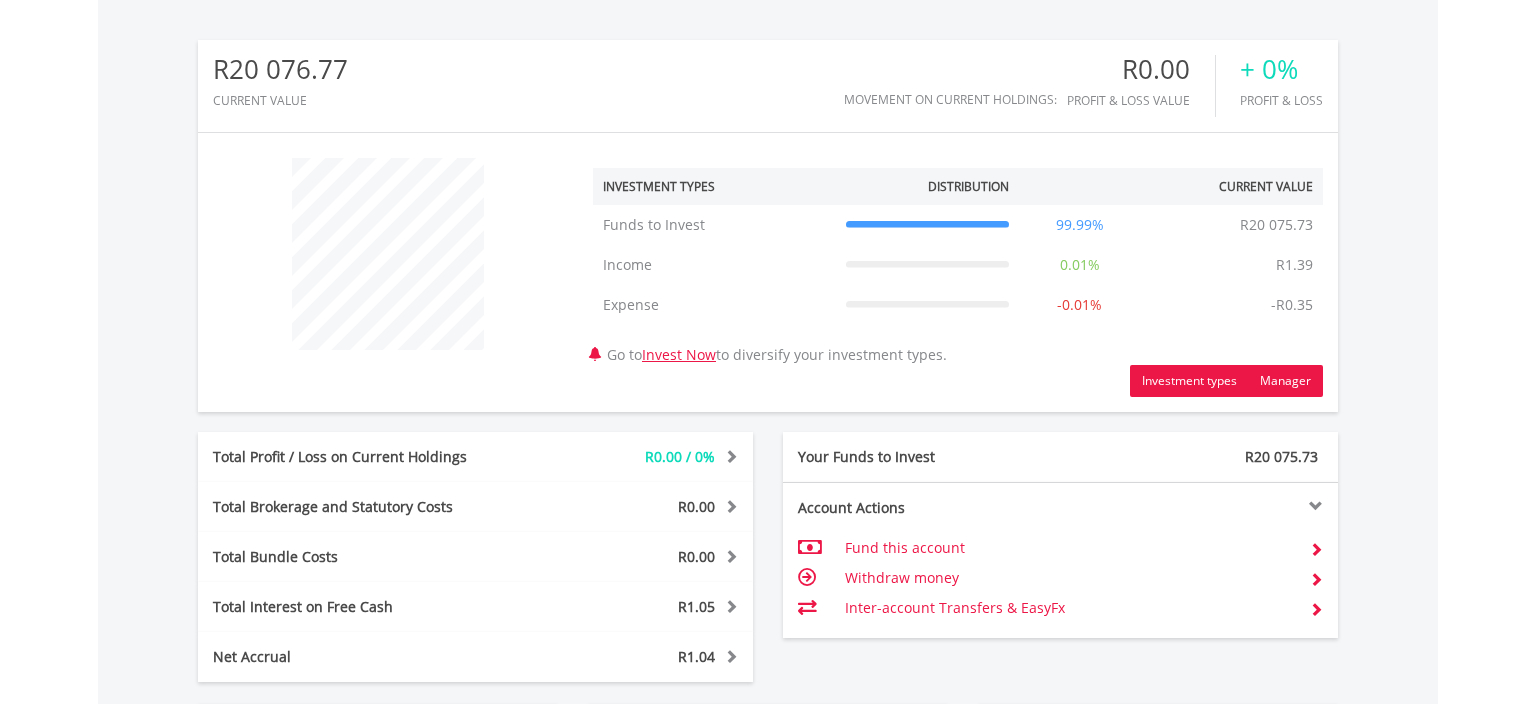 click on "Manager" at bounding box center (1285, 381) 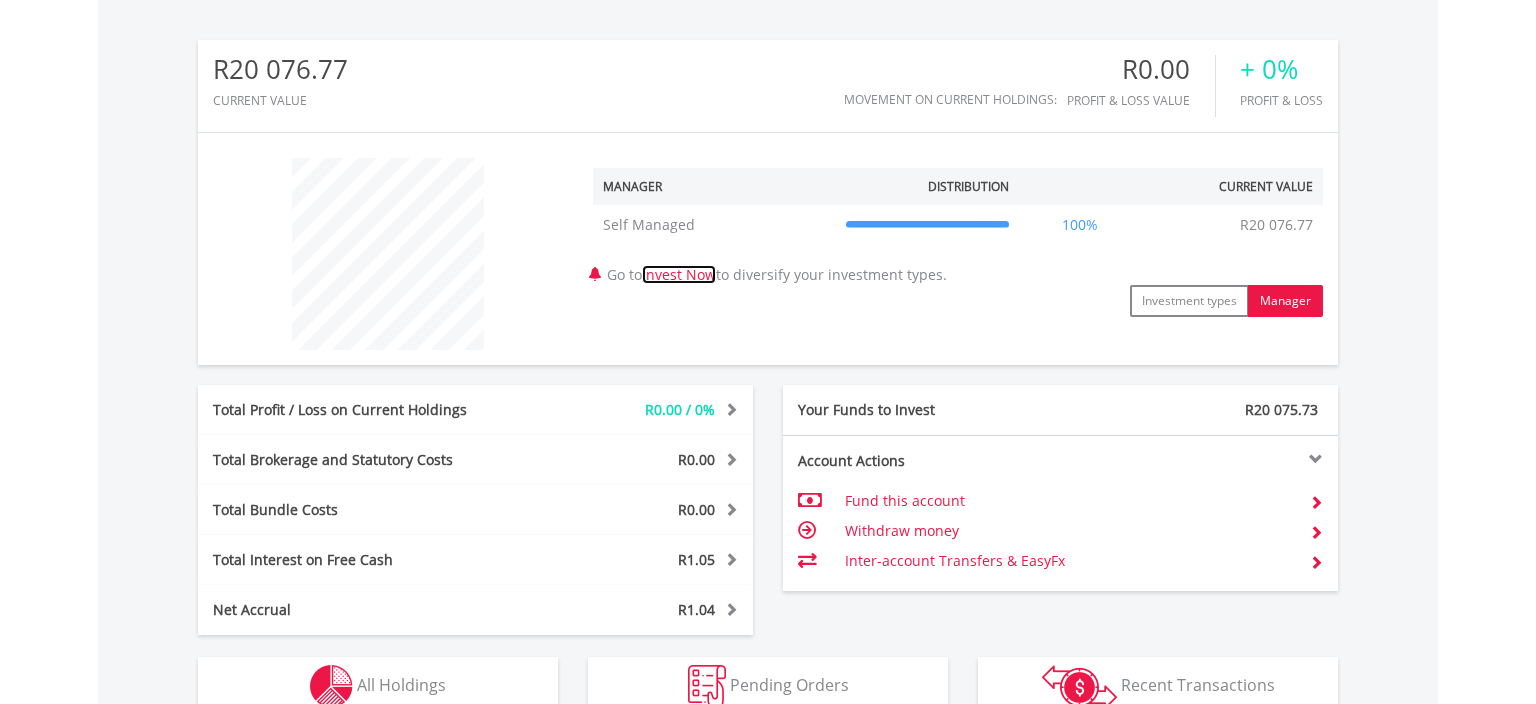 click on "Invest Now" at bounding box center (679, 274) 